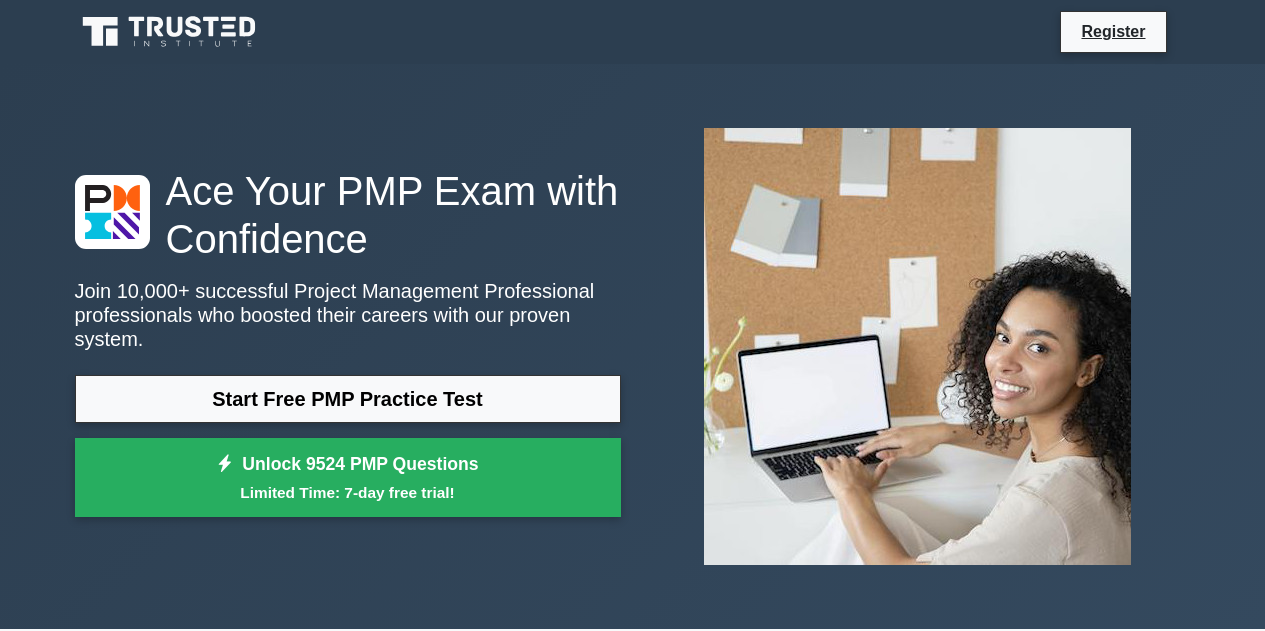 scroll, scrollTop: 0, scrollLeft: 0, axis: both 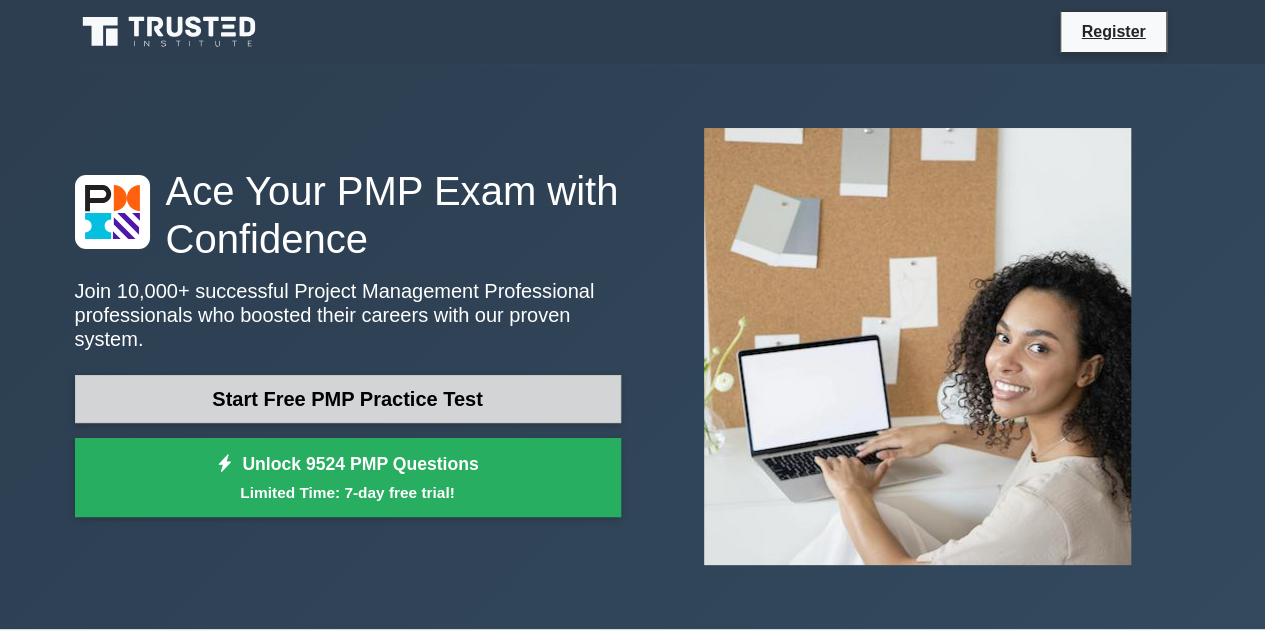 click on "Start Free PMP Practice Test" at bounding box center [348, 399] 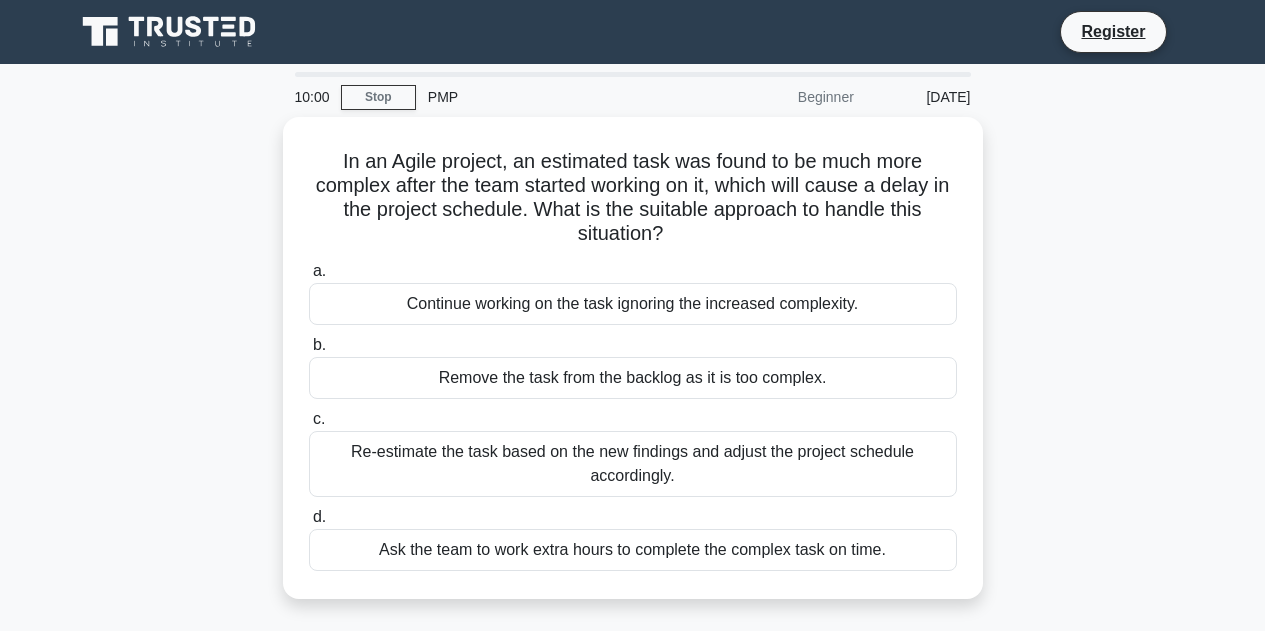 scroll, scrollTop: 0, scrollLeft: 0, axis: both 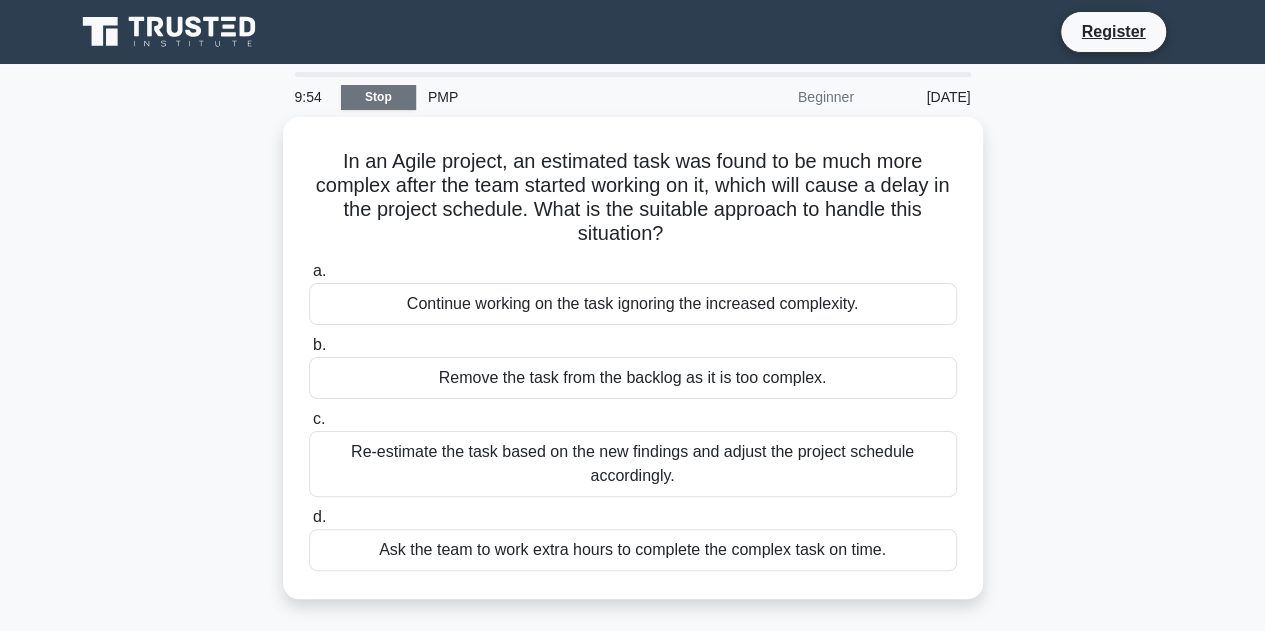 click on "Stop" at bounding box center [378, 97] 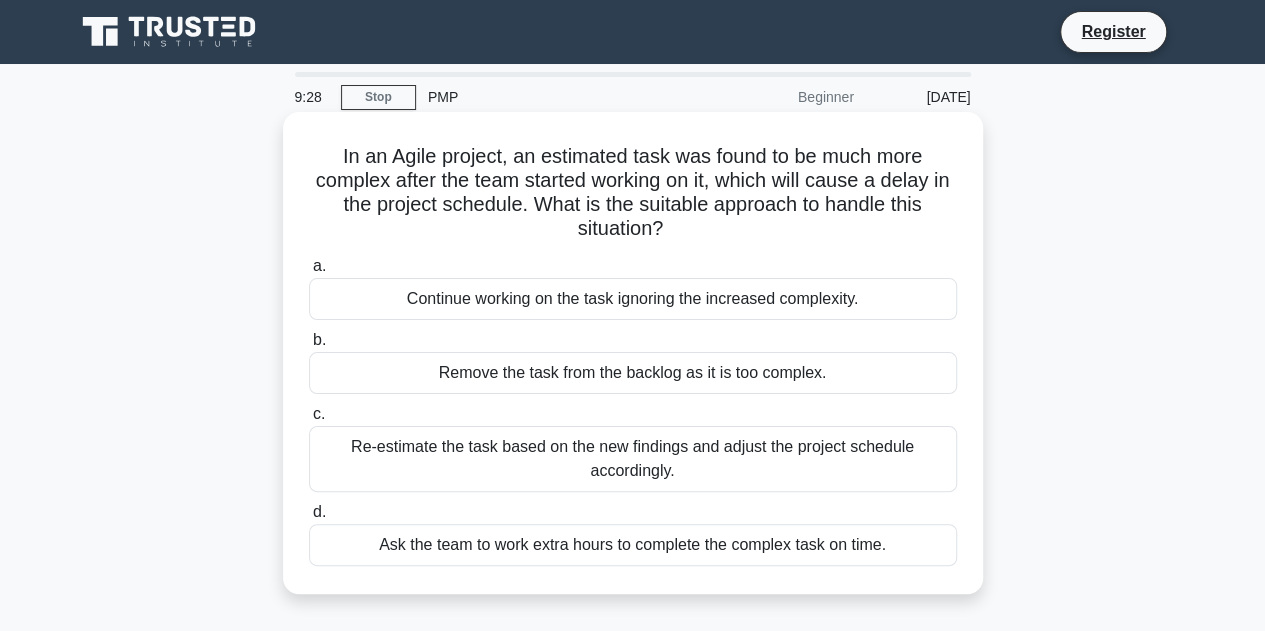 click on "Re-estimate the task based on the new findings and adjust the project schedule accordingly." at bounding box center (633, 459) 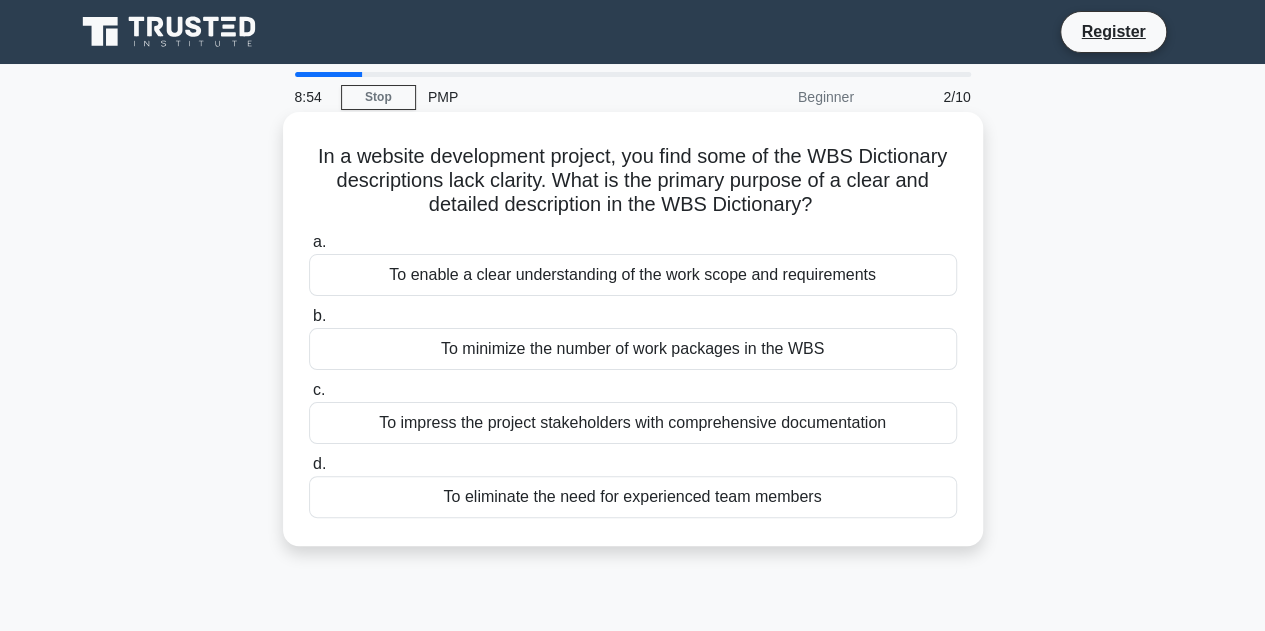 click on "To enable a clear understanding of the work scope and requirements" at bounding box center [633, 275] 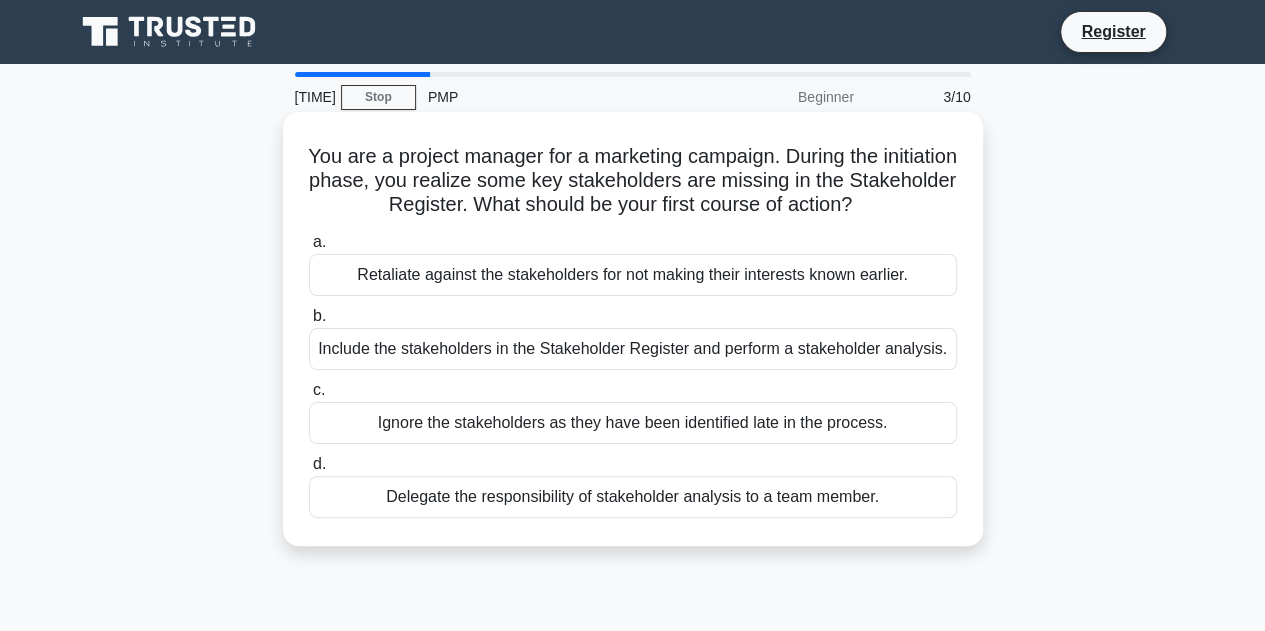 click on "Include the stakeholders in the Stakeholder Register and perform a stakeholder analysis." at bounding box center (633, 349) 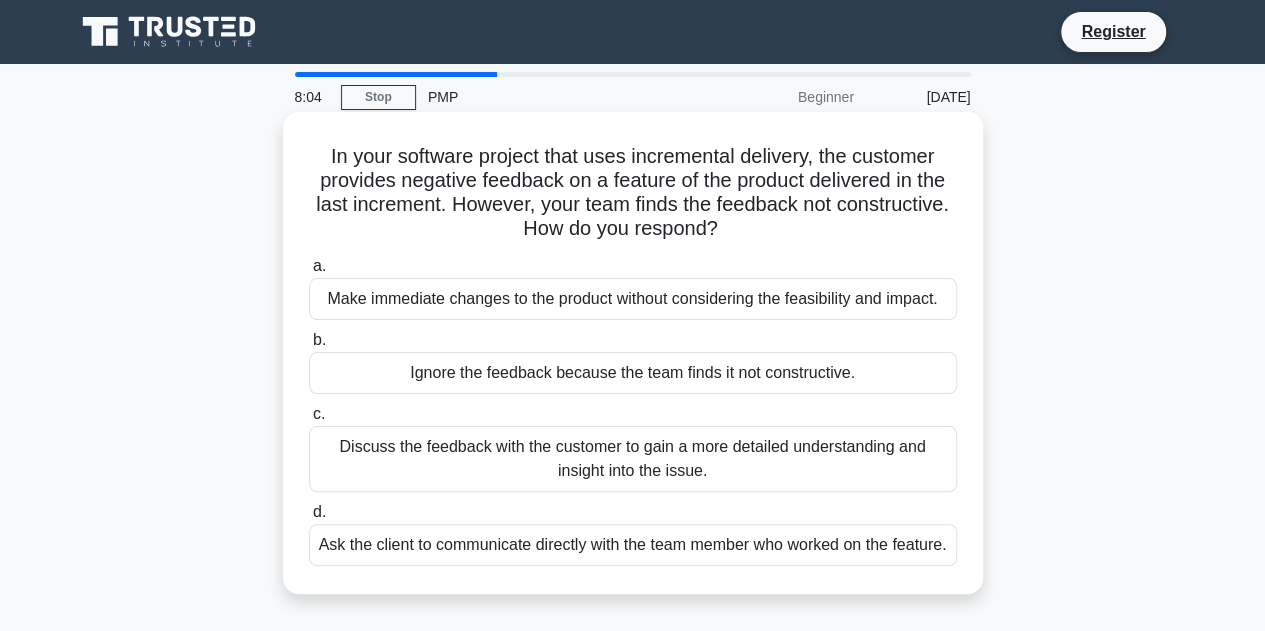 click on "Discuss the feedback with the customer to gain a more detailed understanding and insight into the issue." at bounding box center (633, 459) 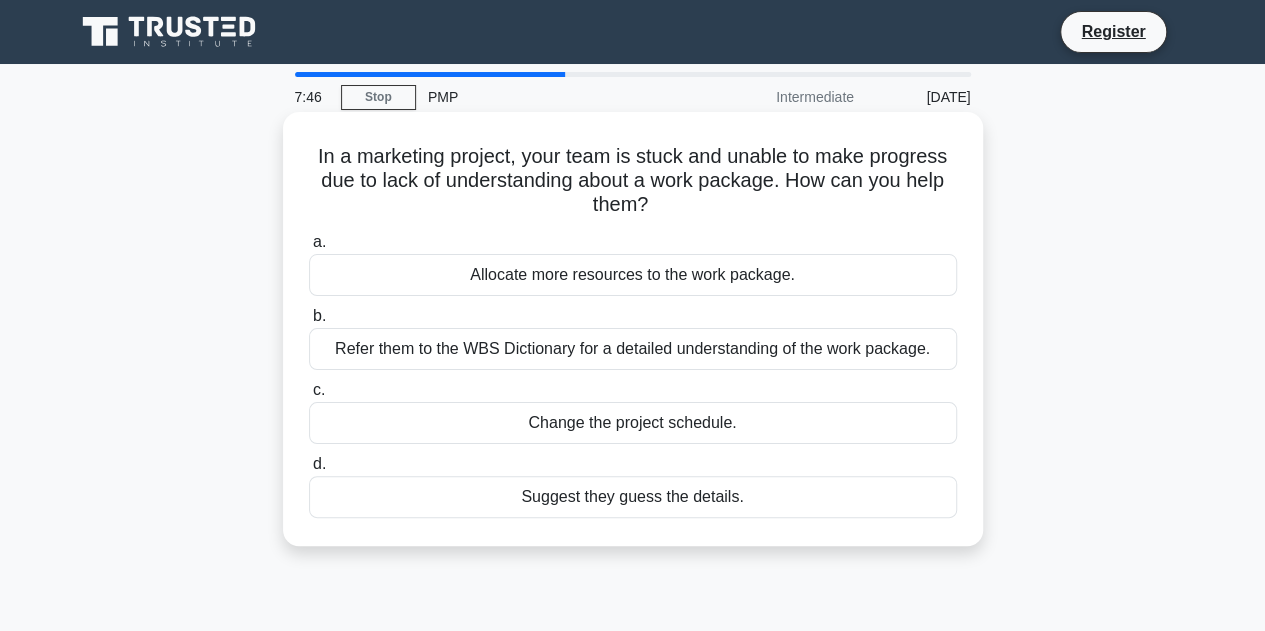 click on "Refer them to the WBS Dictionary for a detailed understanding of the work package." at bounding box center [633, 349] 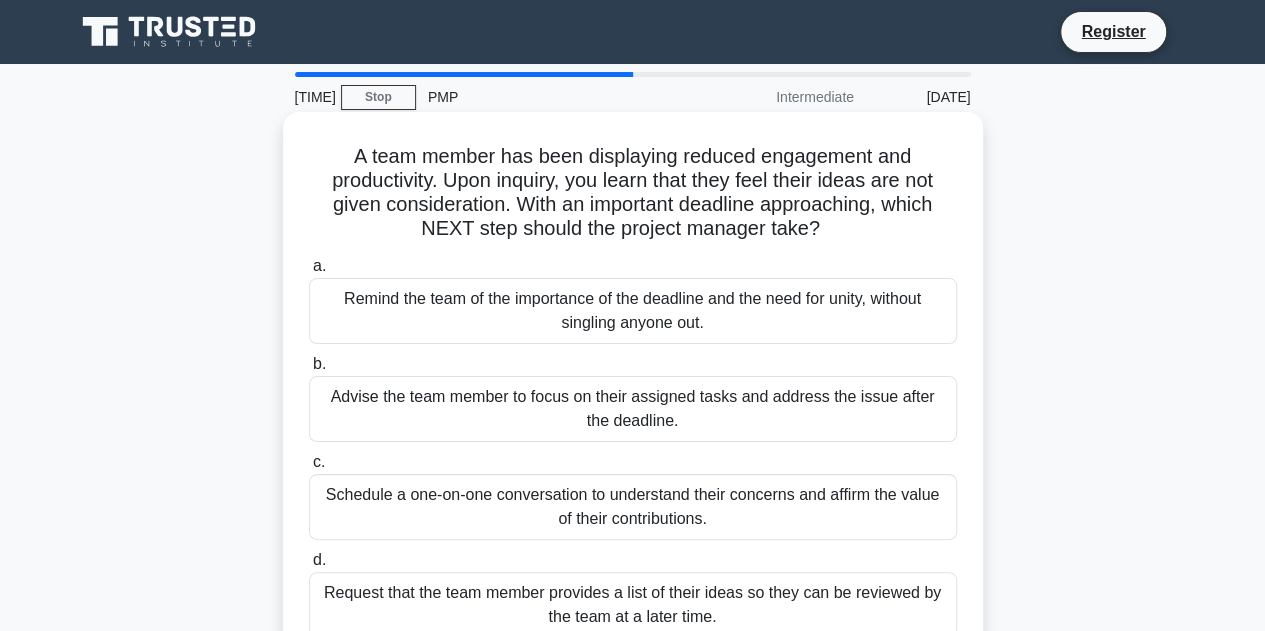 scroll, scrollTop: 100, scrollLeft: 0, axis: vertical 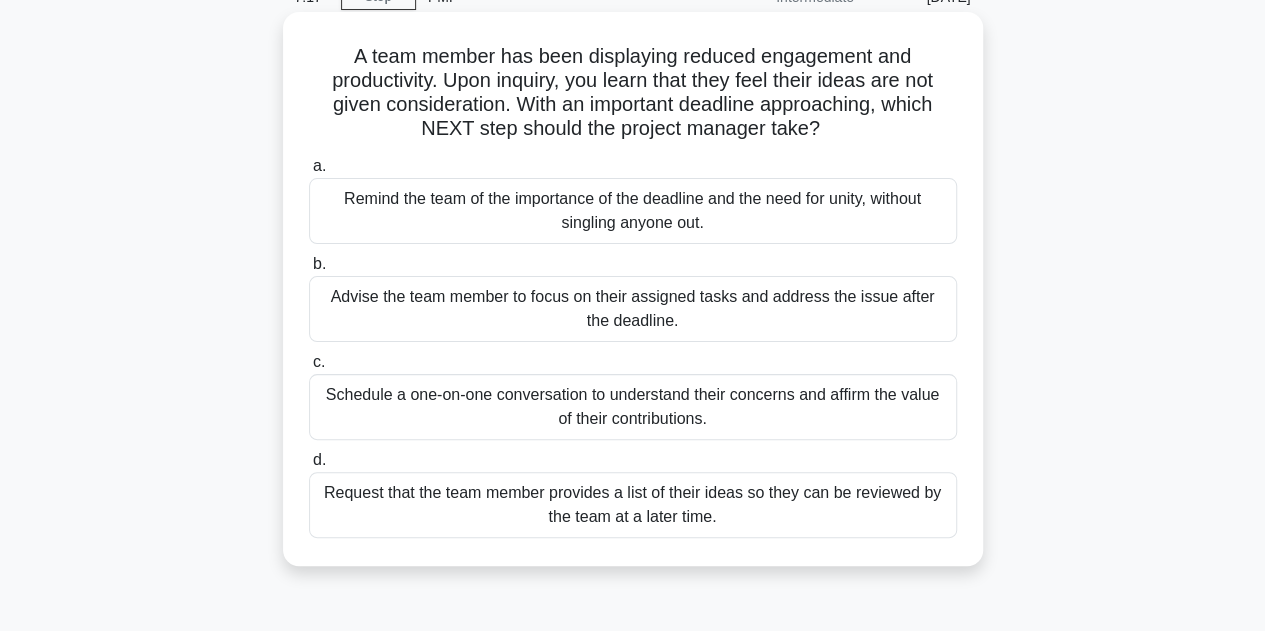 click on "Schedule a one-on-one conversation to understand their concerns and affirm the value of their contributions." at bounding box center (633, 407) 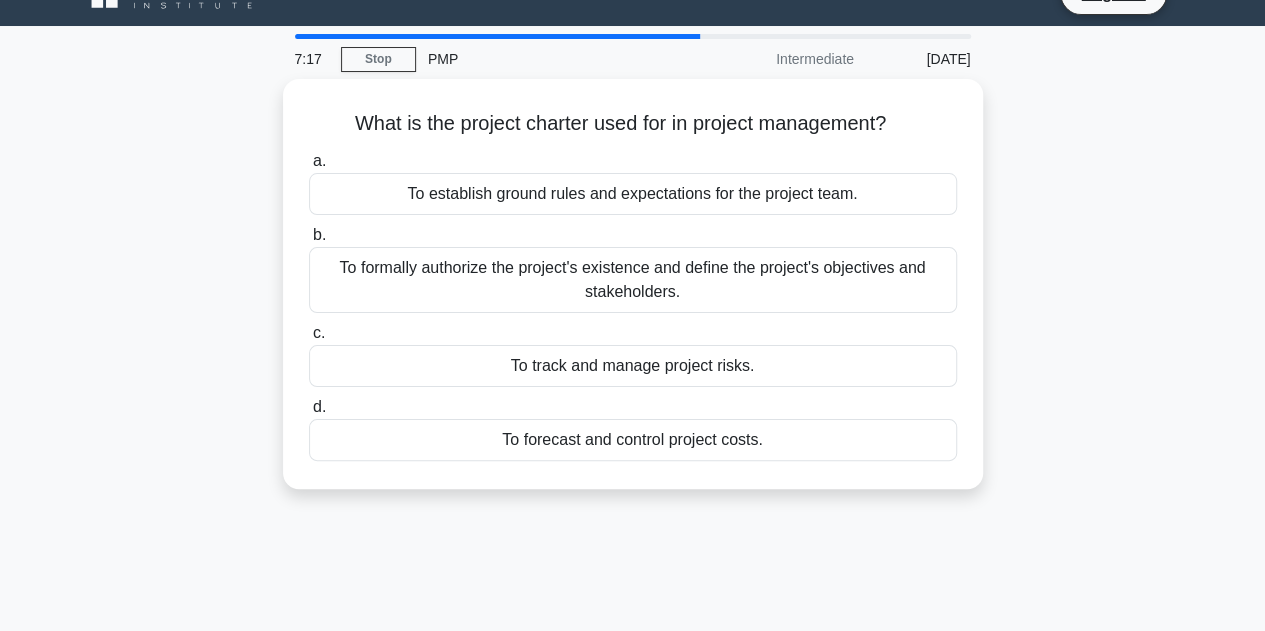 scroll, scrollTop: 0, scrollLeft: 0, axis: both 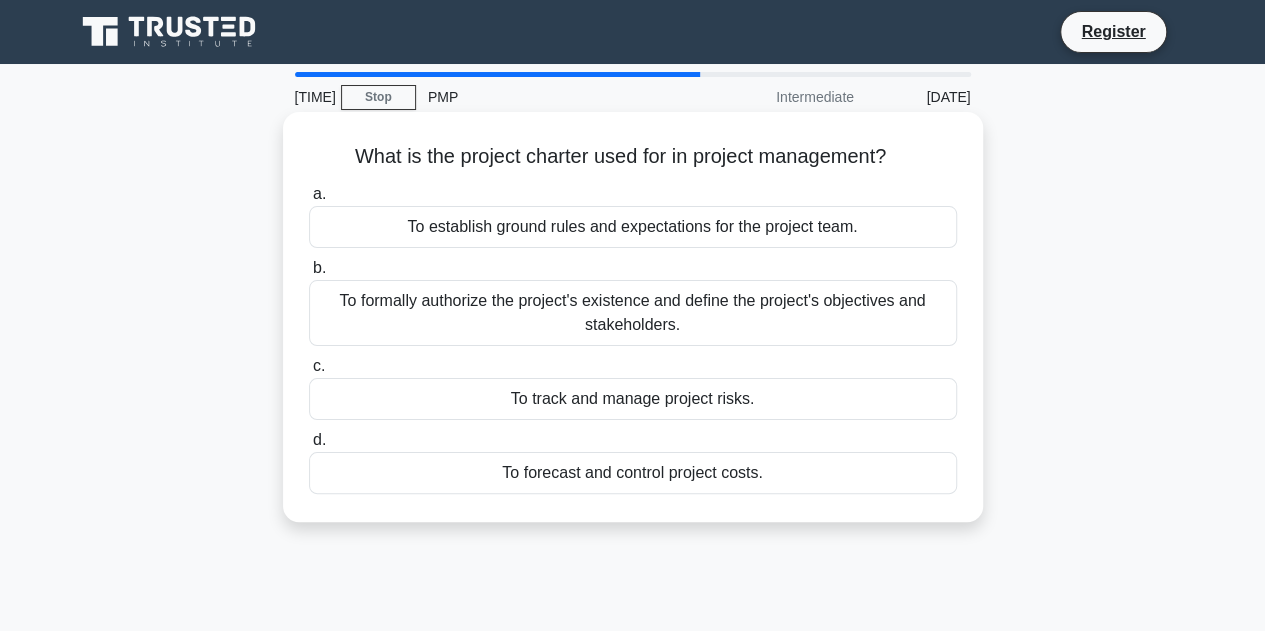 click on "To formally authorize the project's existence and define the project's objectives and stakeholders." at bounding box center (633, 313) 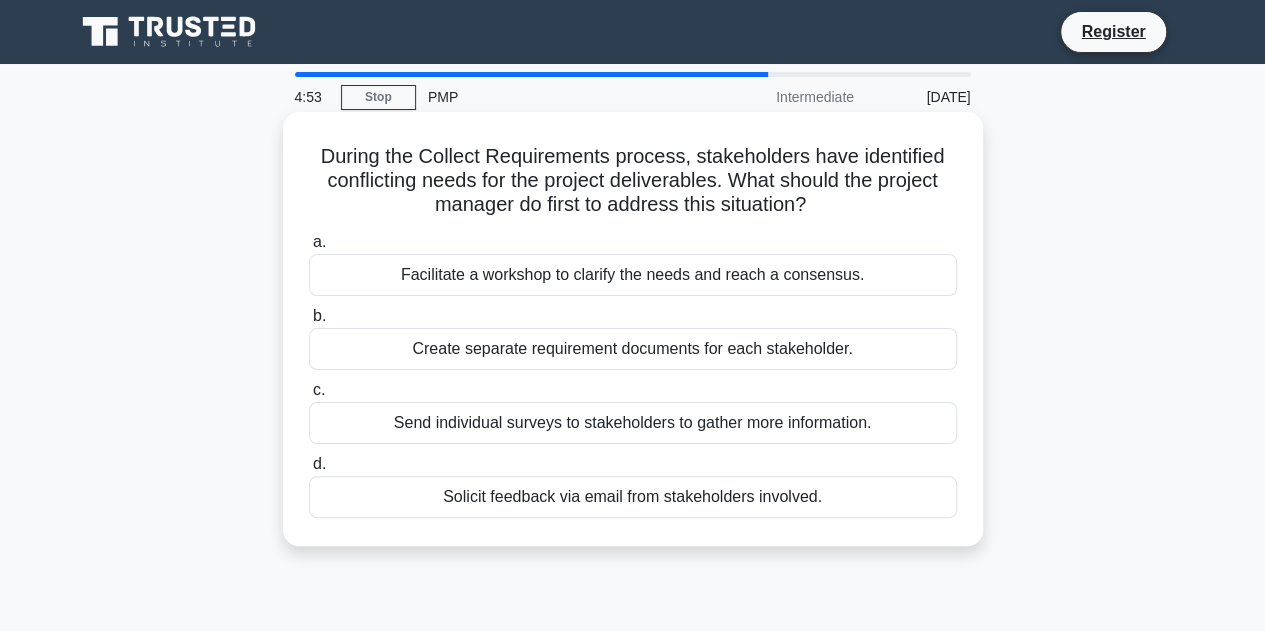 click on "Facilitate a workshop to clarify the needs and reach a consensus." at bounding box center (633, 275) 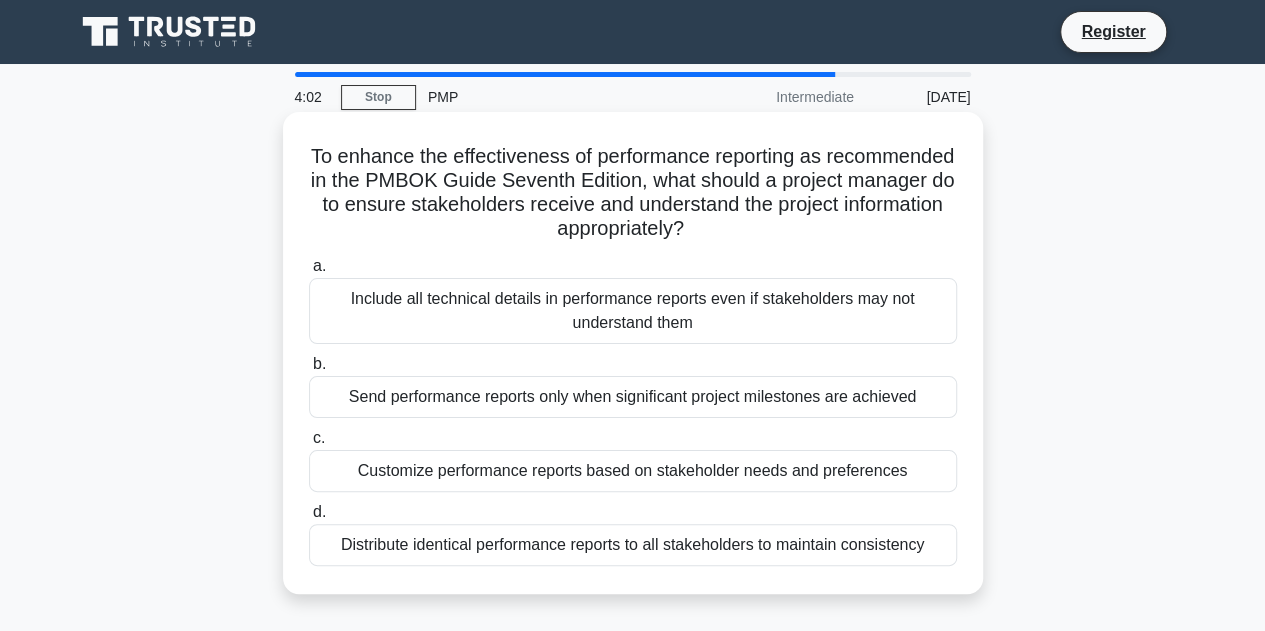 click on "Distribute identical performance reports to all stakeholders to maintain consistency" at bounding box center [633, 545] 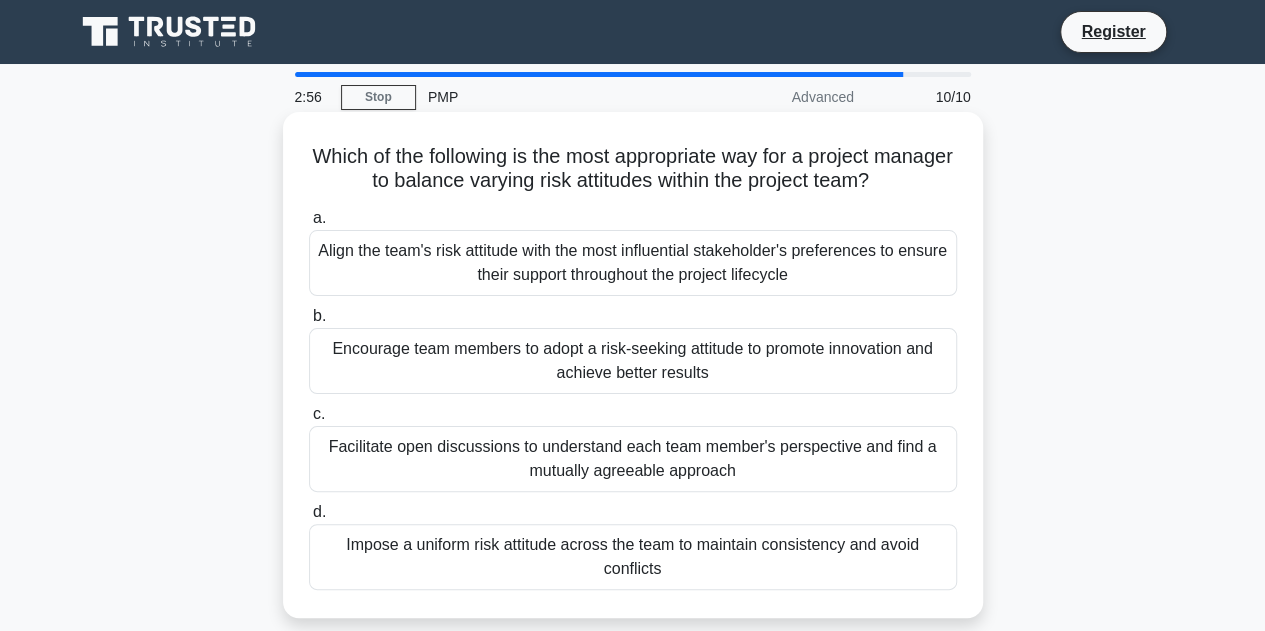 click on "Impose a uniform risk attitude across the team to maintain consistency and avoid conflicts" at bounding box center (633, 557) 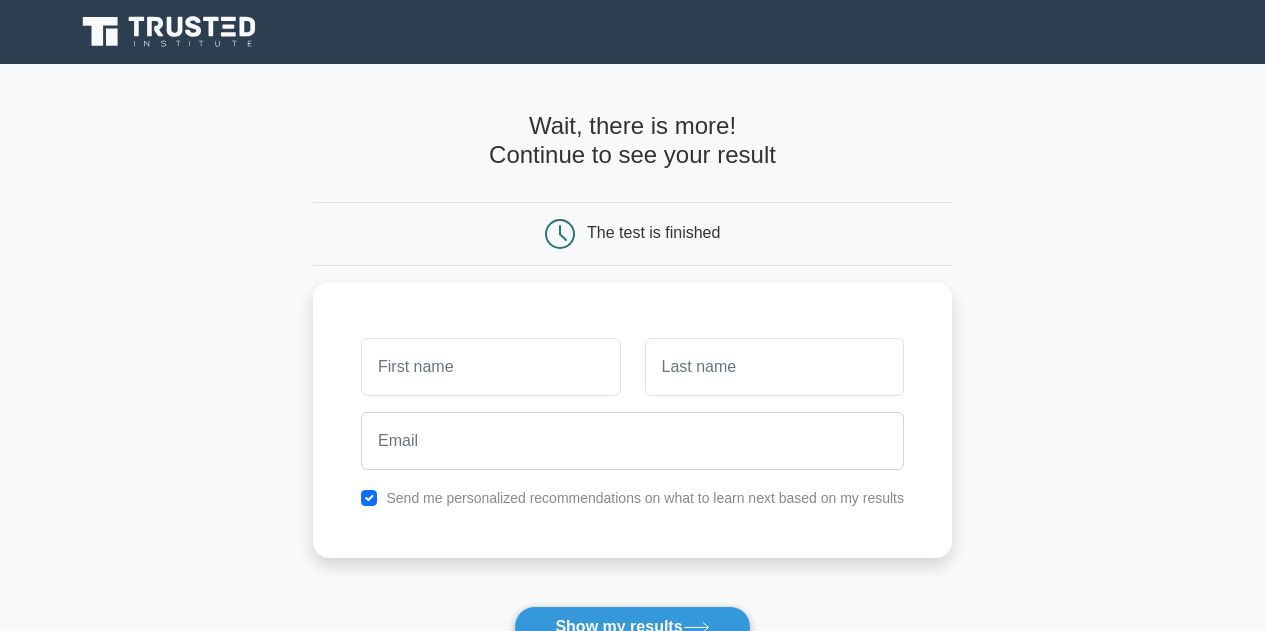 scroll, scrollTop: 0, scrollLeft: 0, axis: both 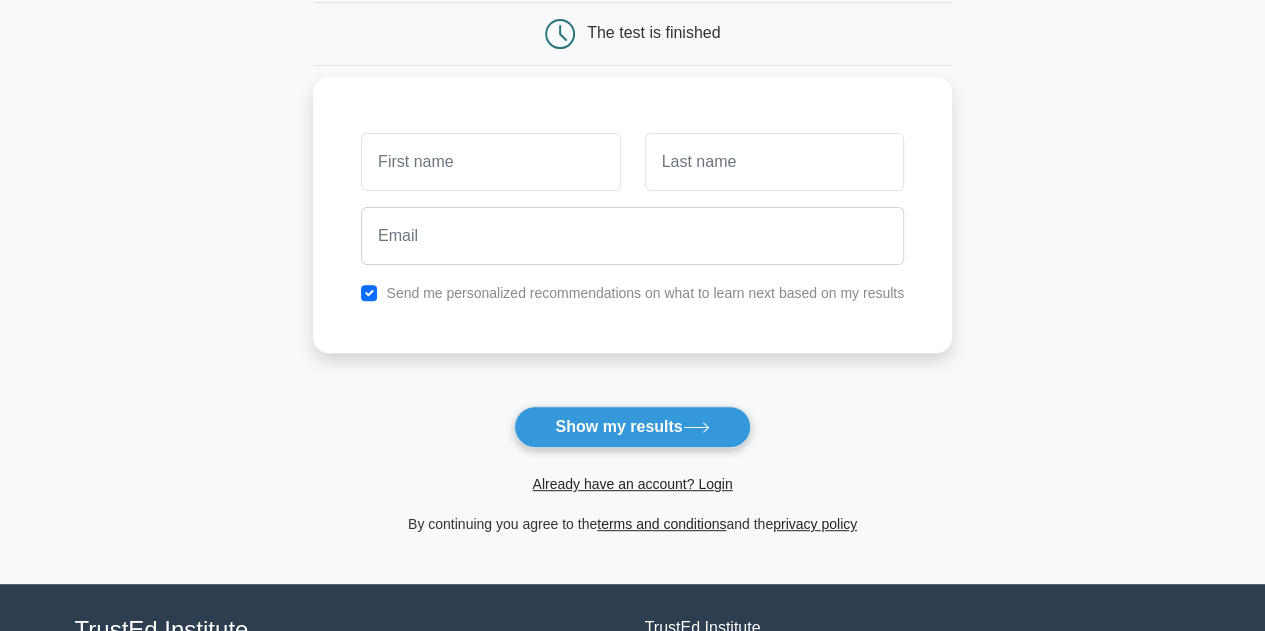 click at bounding box center (490, 162) 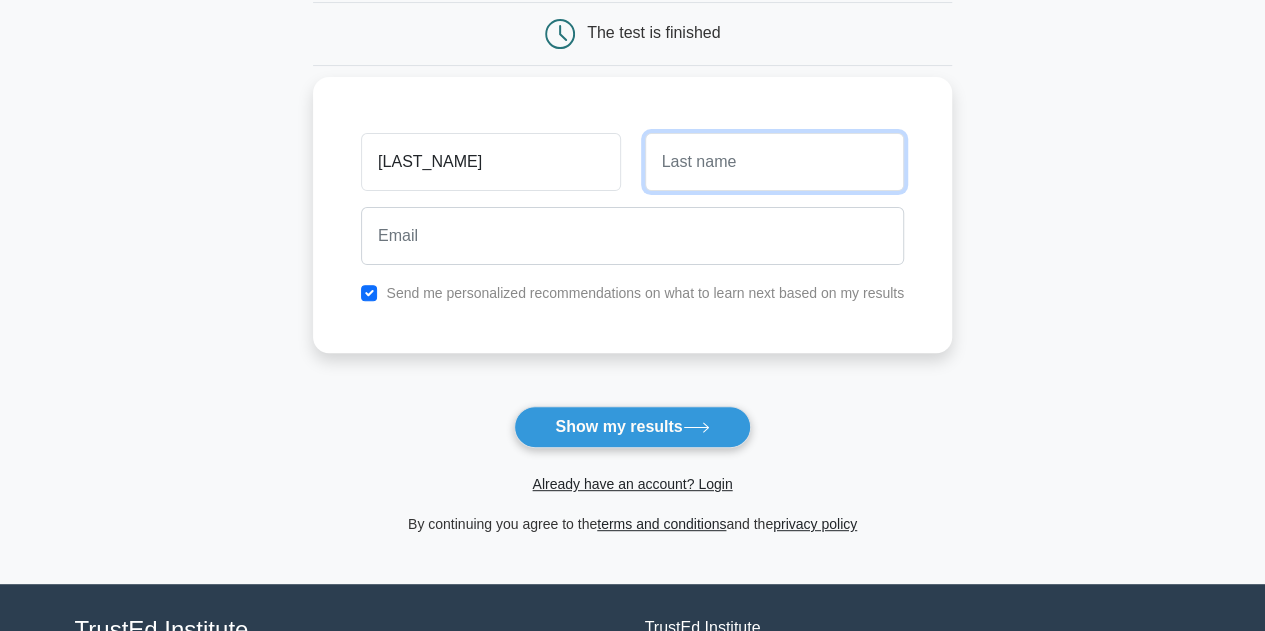 click at bounding box center (774, 162) 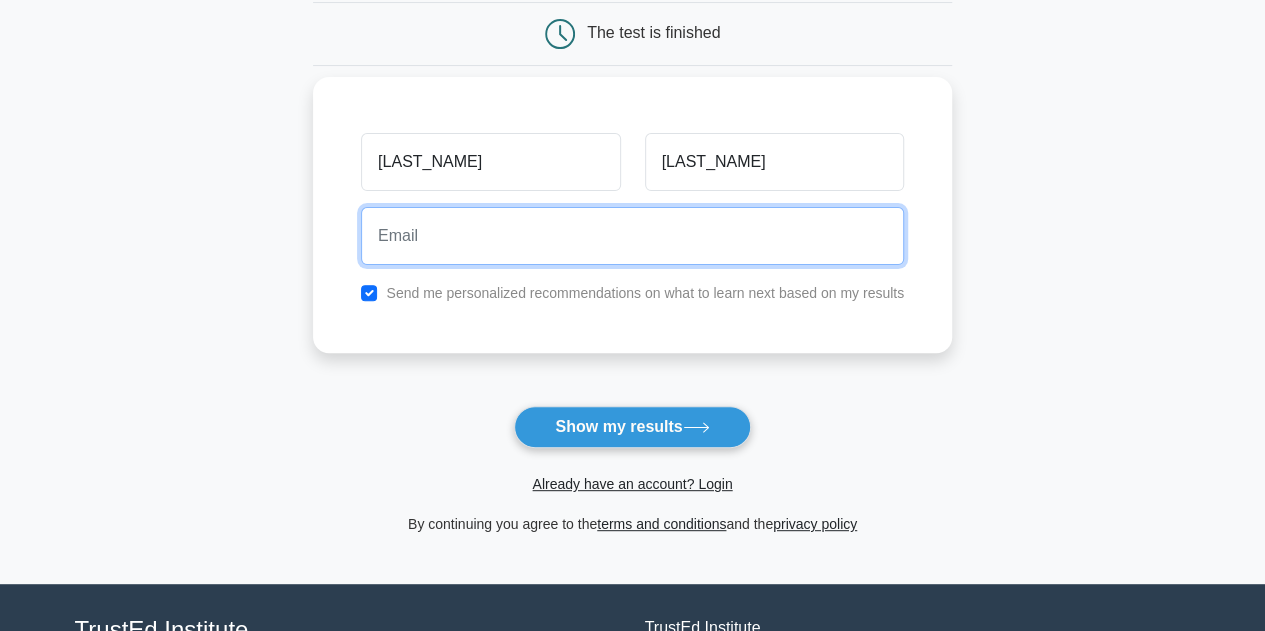 click at bounding box center (632, 236) 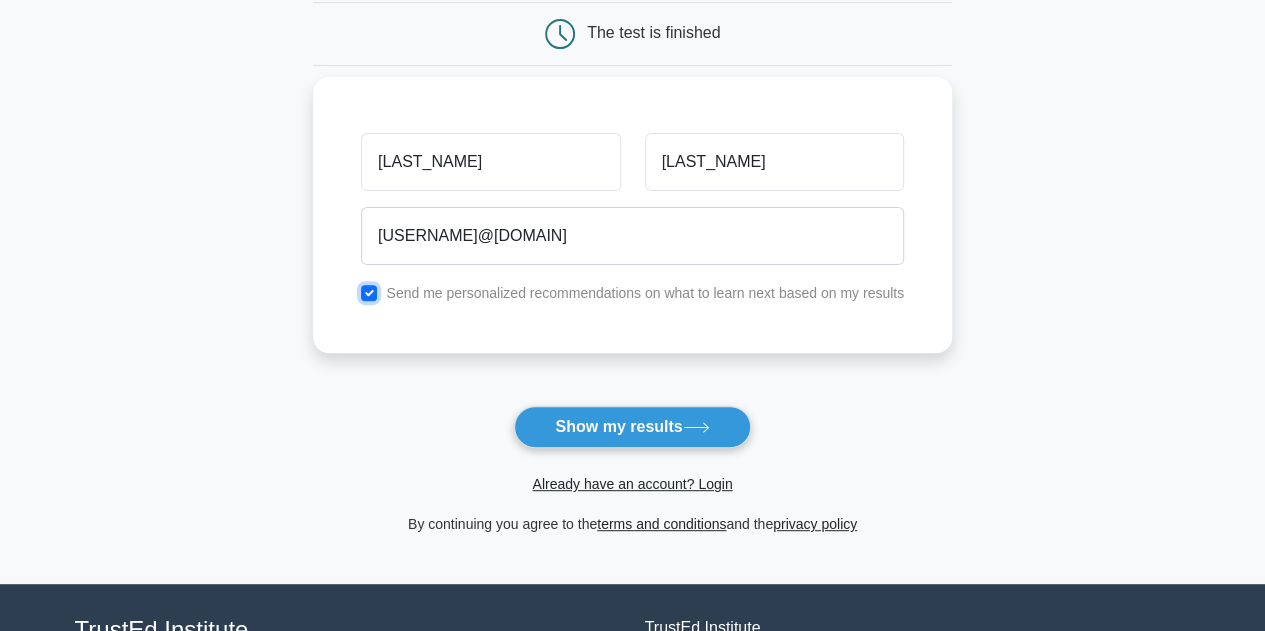 click at bounding box center [369, 293] 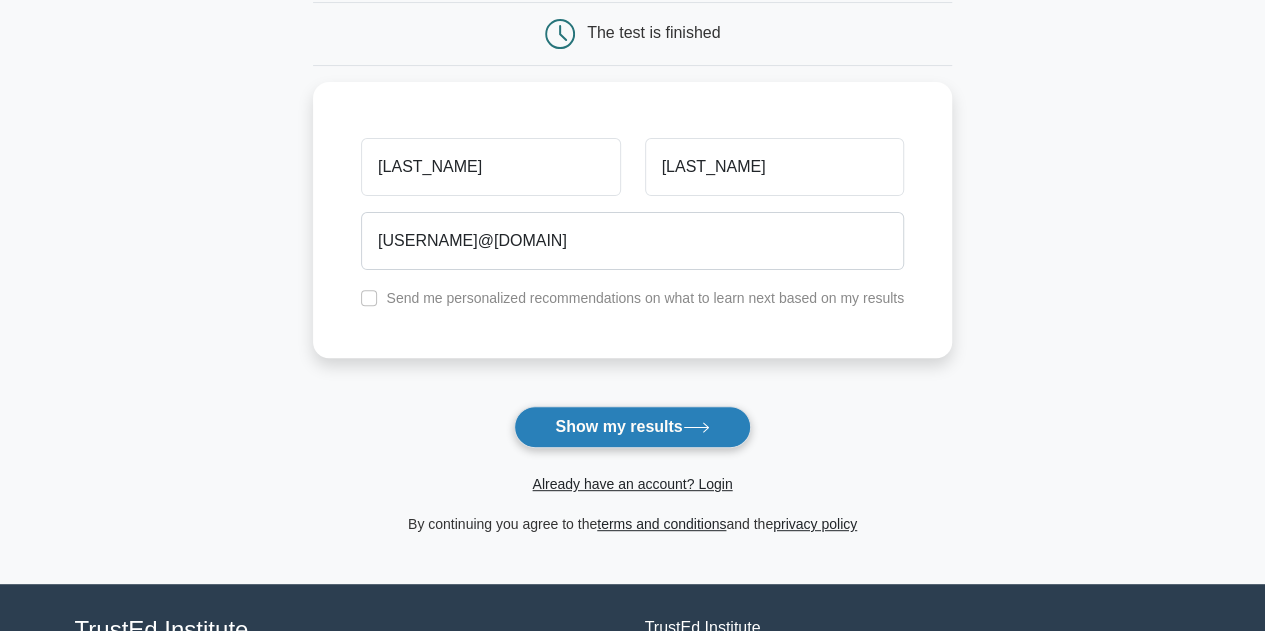 click on "Show my results" at bounding box center (632, 427) 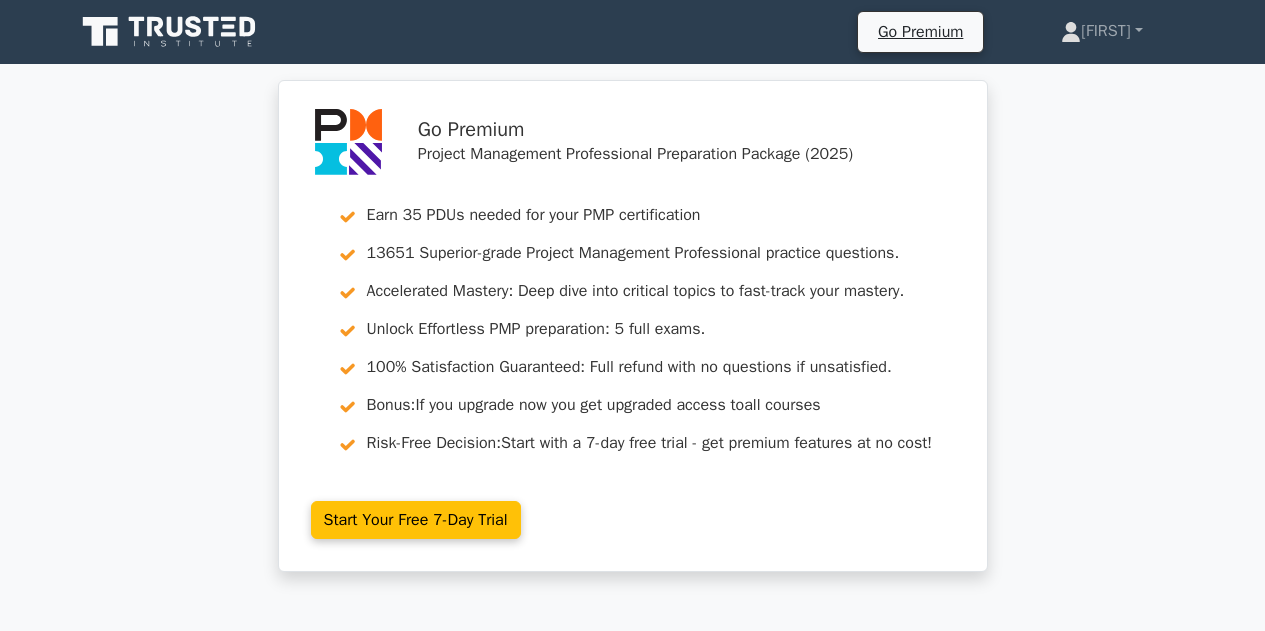 scroll, scrollTop: 0, scrollLeft: 0, axis: both 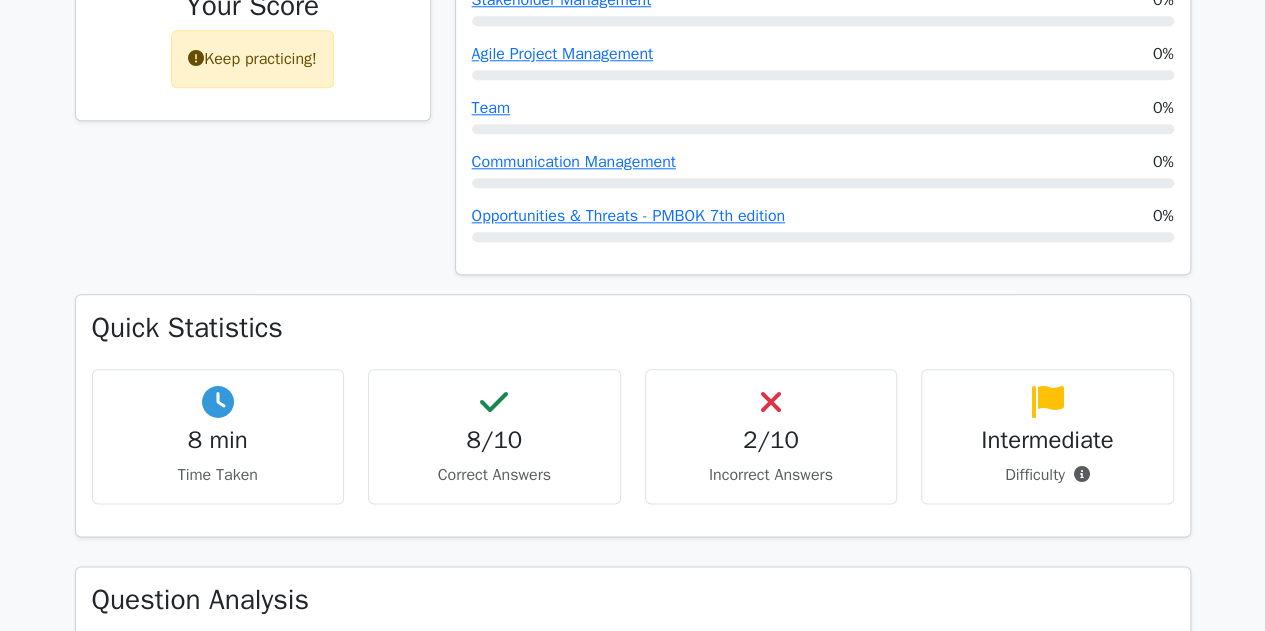click on "2/10" at bounding box center (218, 440) 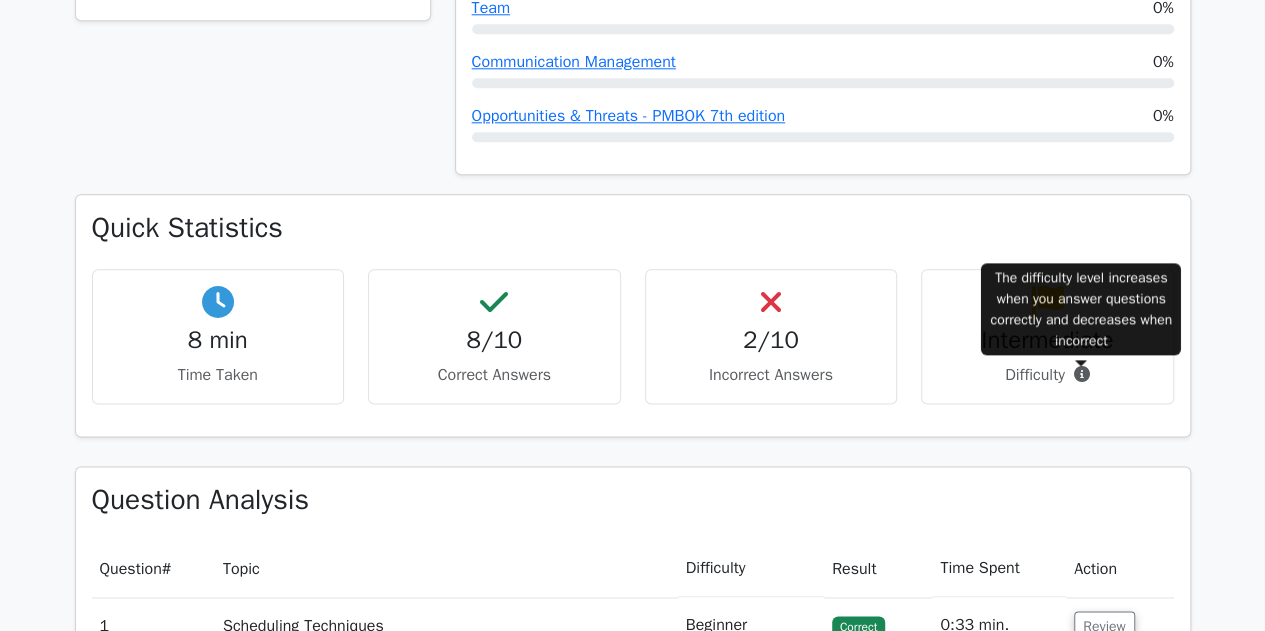 click at bounding box center [1082, 374] 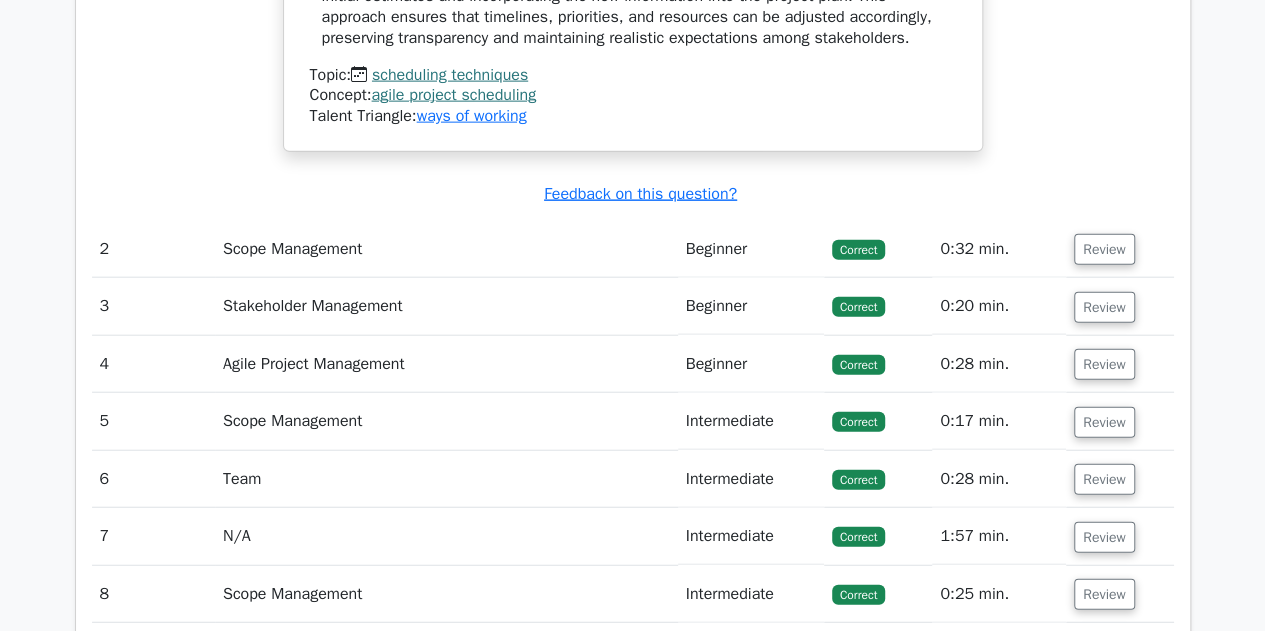 scroll, scrollTop: 2500, scrollLeft: 0, axis: vertical 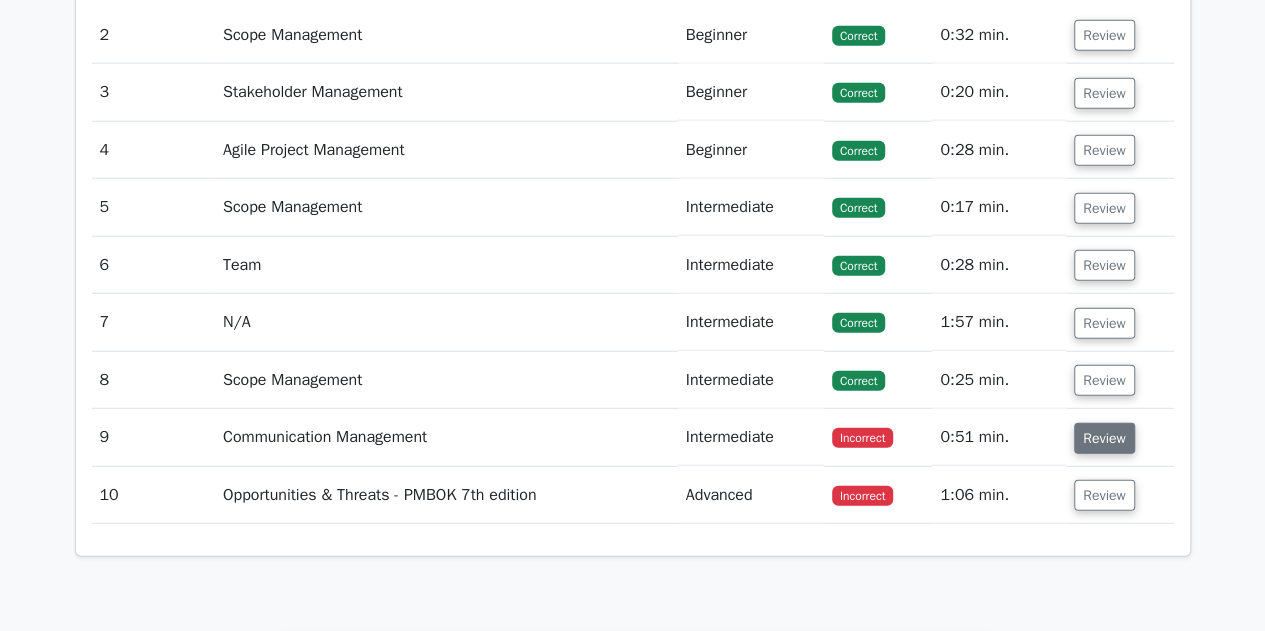 click on "Review" at bounding box center (1104, 438) 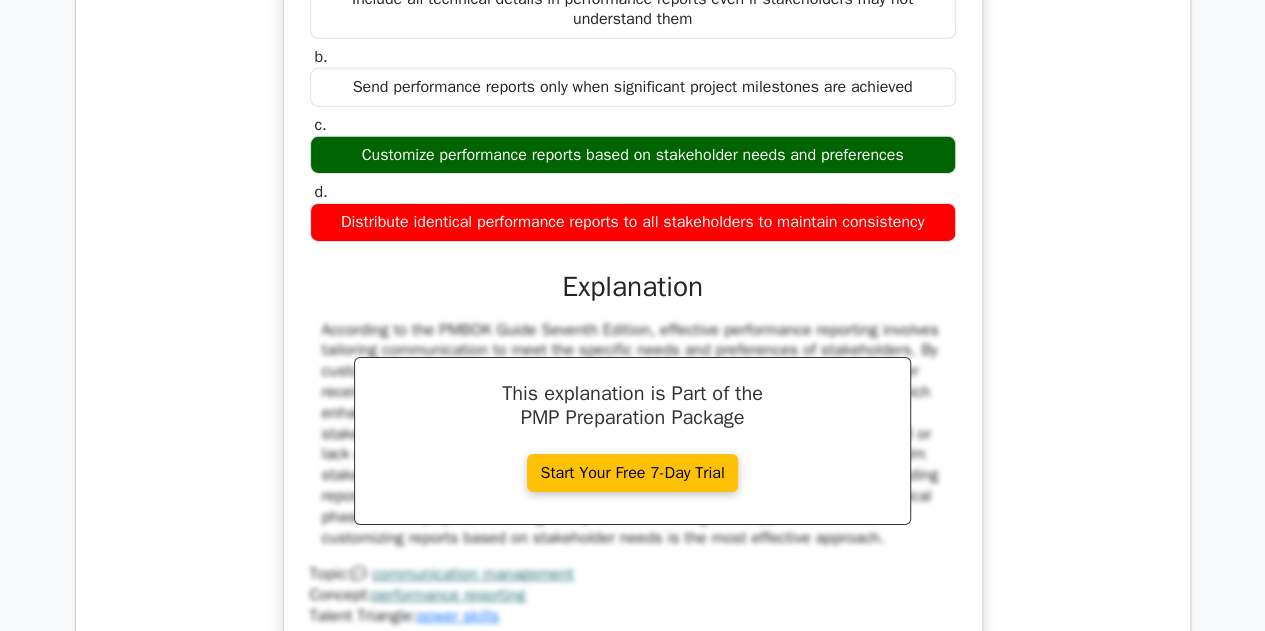 scroll, scrollTop: 3500, scrollLeft: 0, axis: vertical 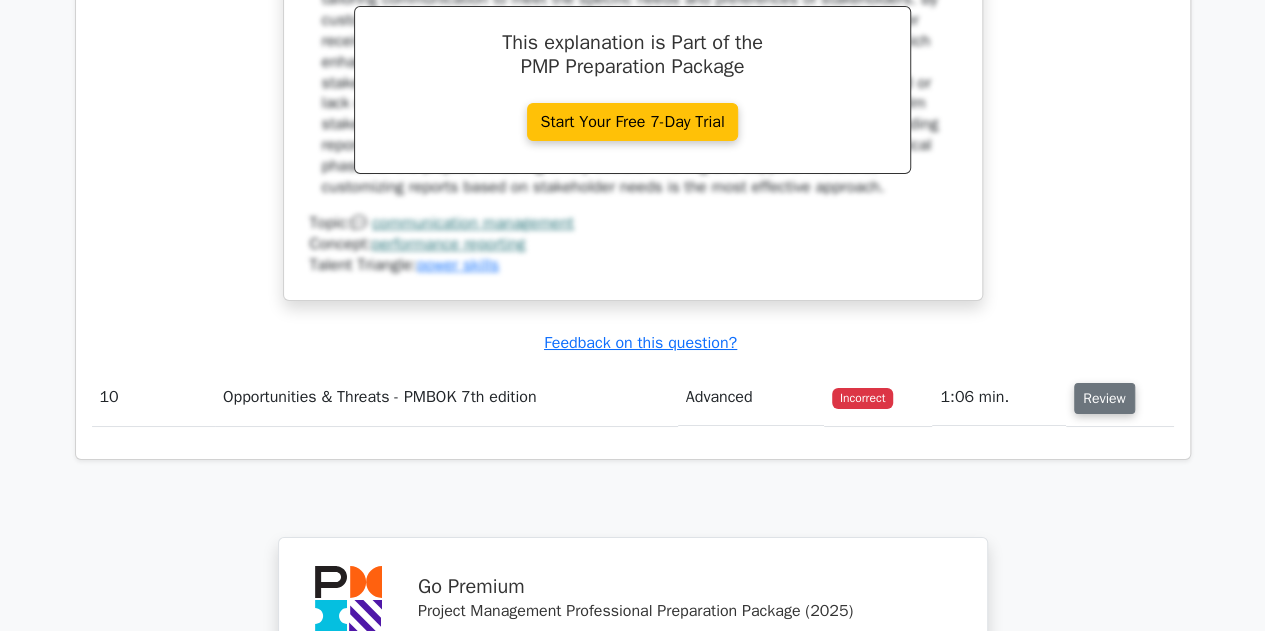 click on "Review" at bounding box center [1104, 398] 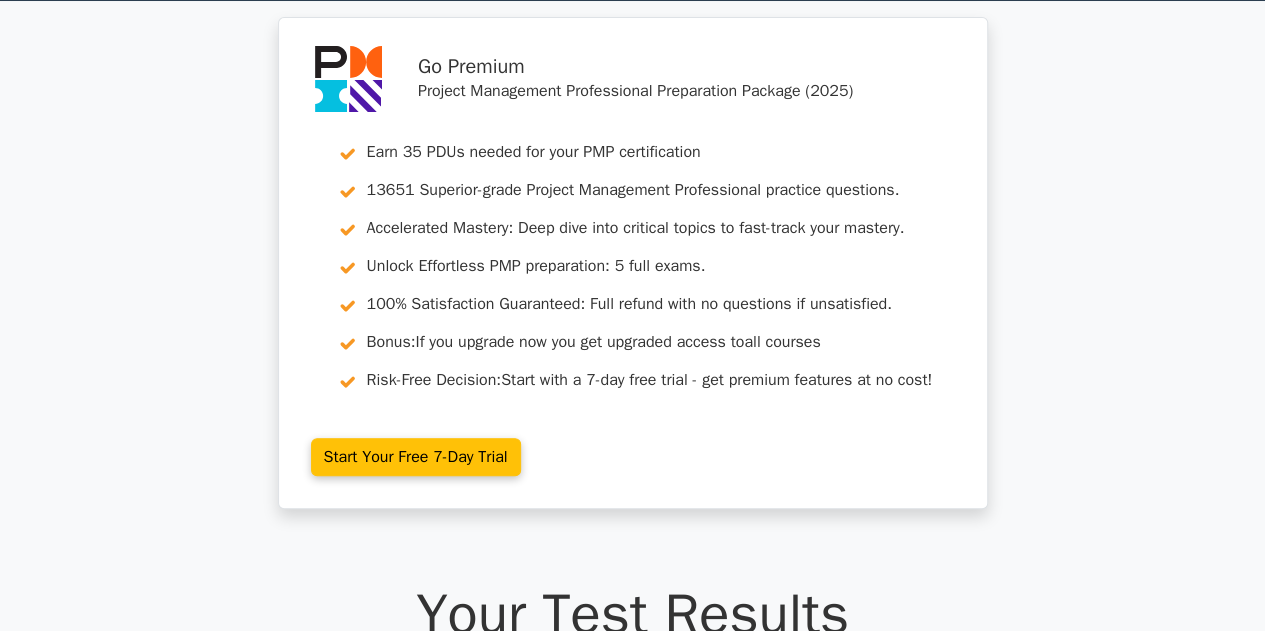 scroll, scrollTop: 0, scrollLeft: 0, axis: both 